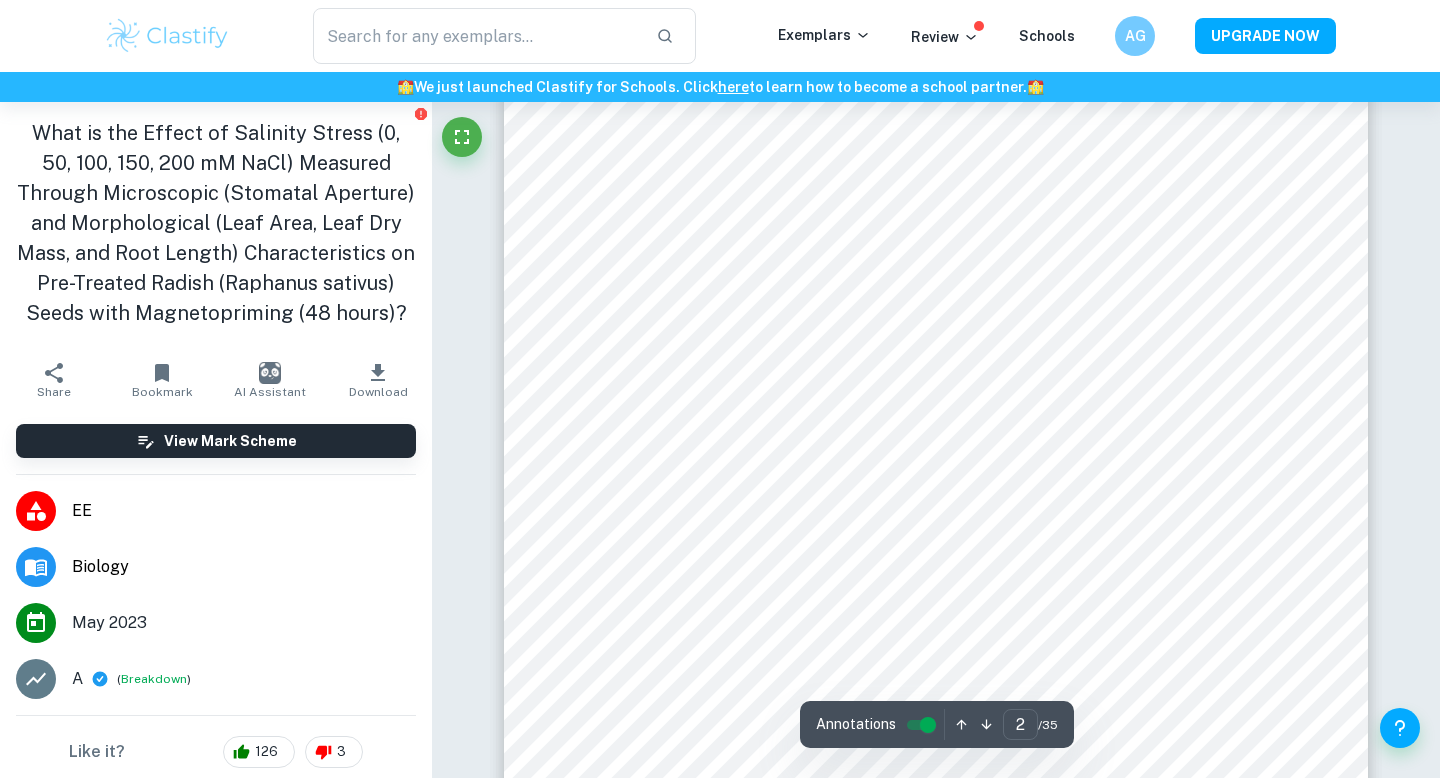 scroll, scrollTop: 2030, scrollLeft: 0, axis: vertical 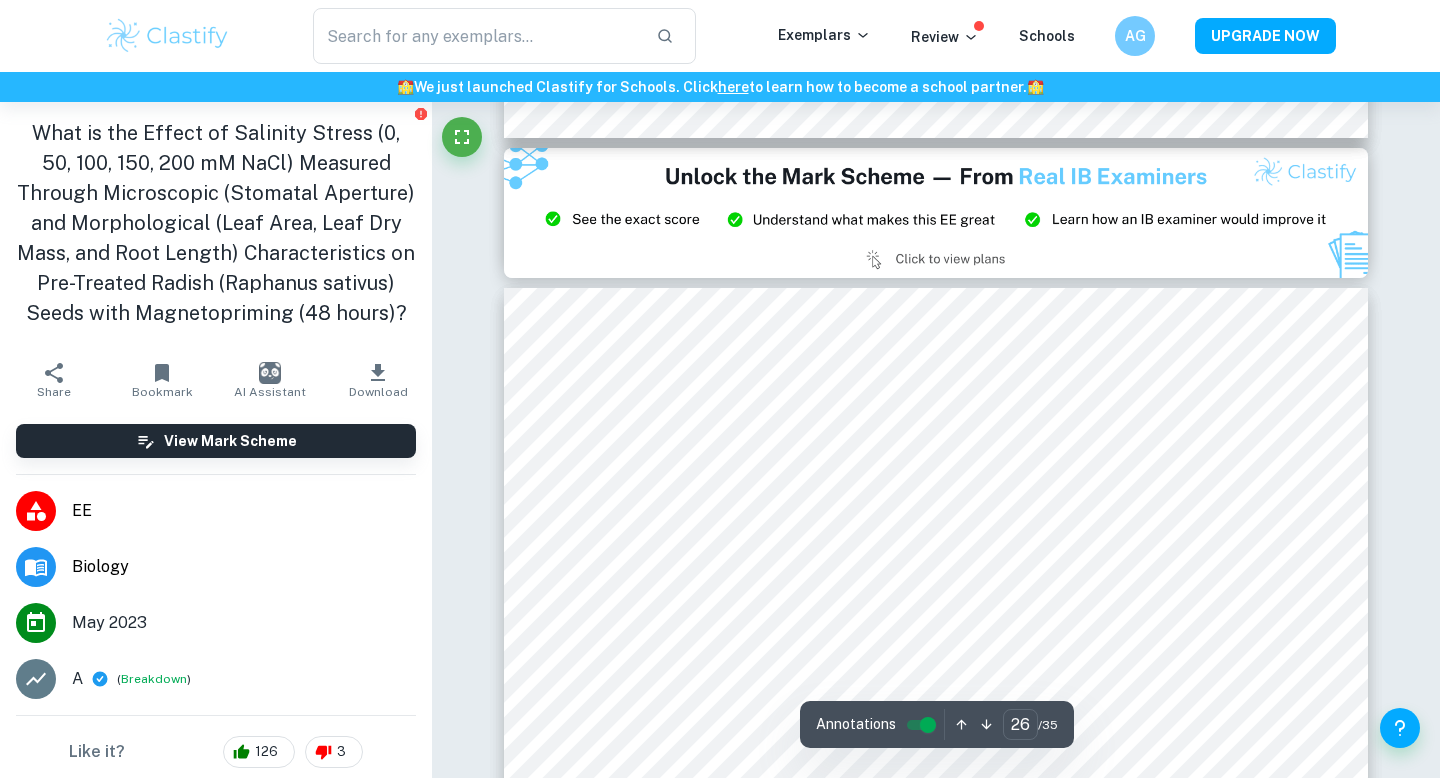 type on "27" 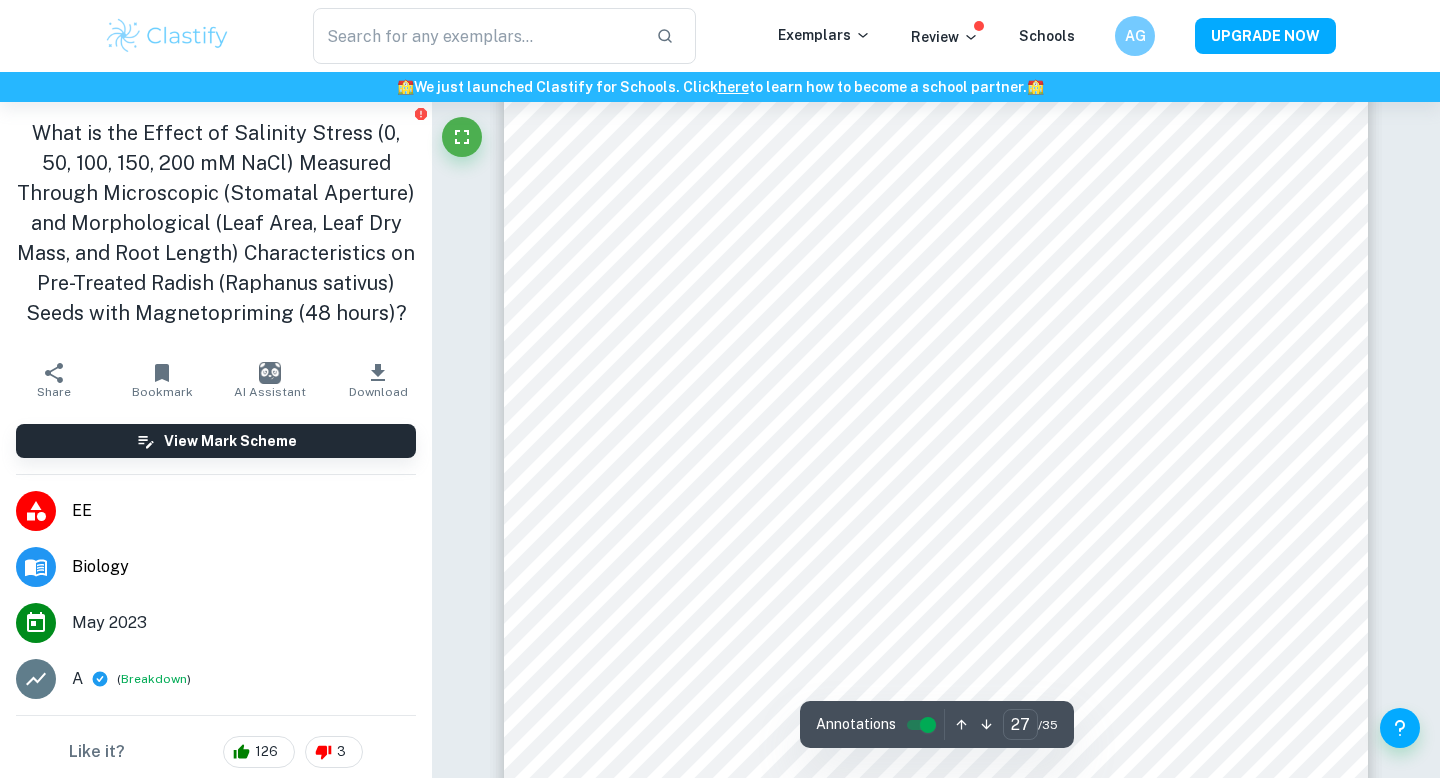 scroll, scrollTop: 33344, scrollLeft: 0, axis: vertical 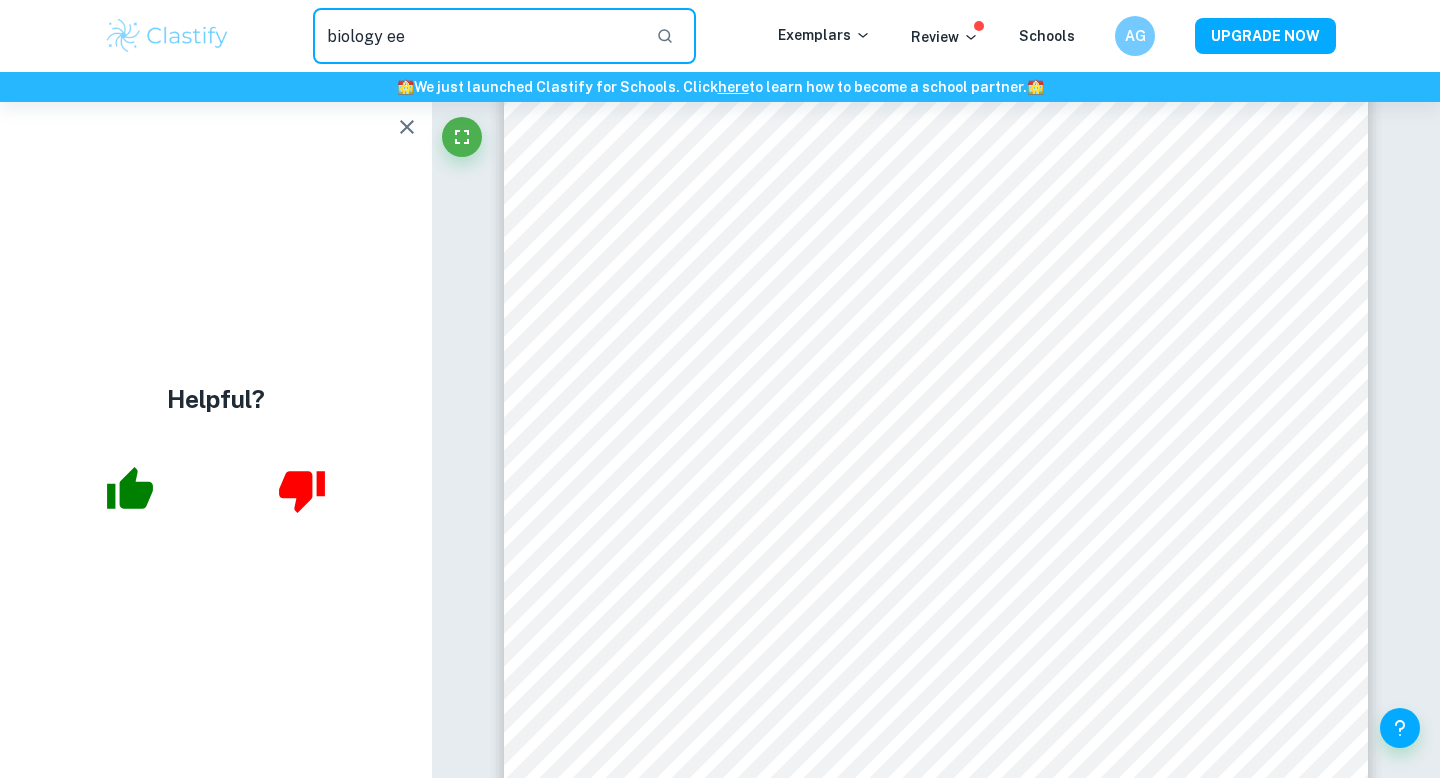 type on "biology ee" 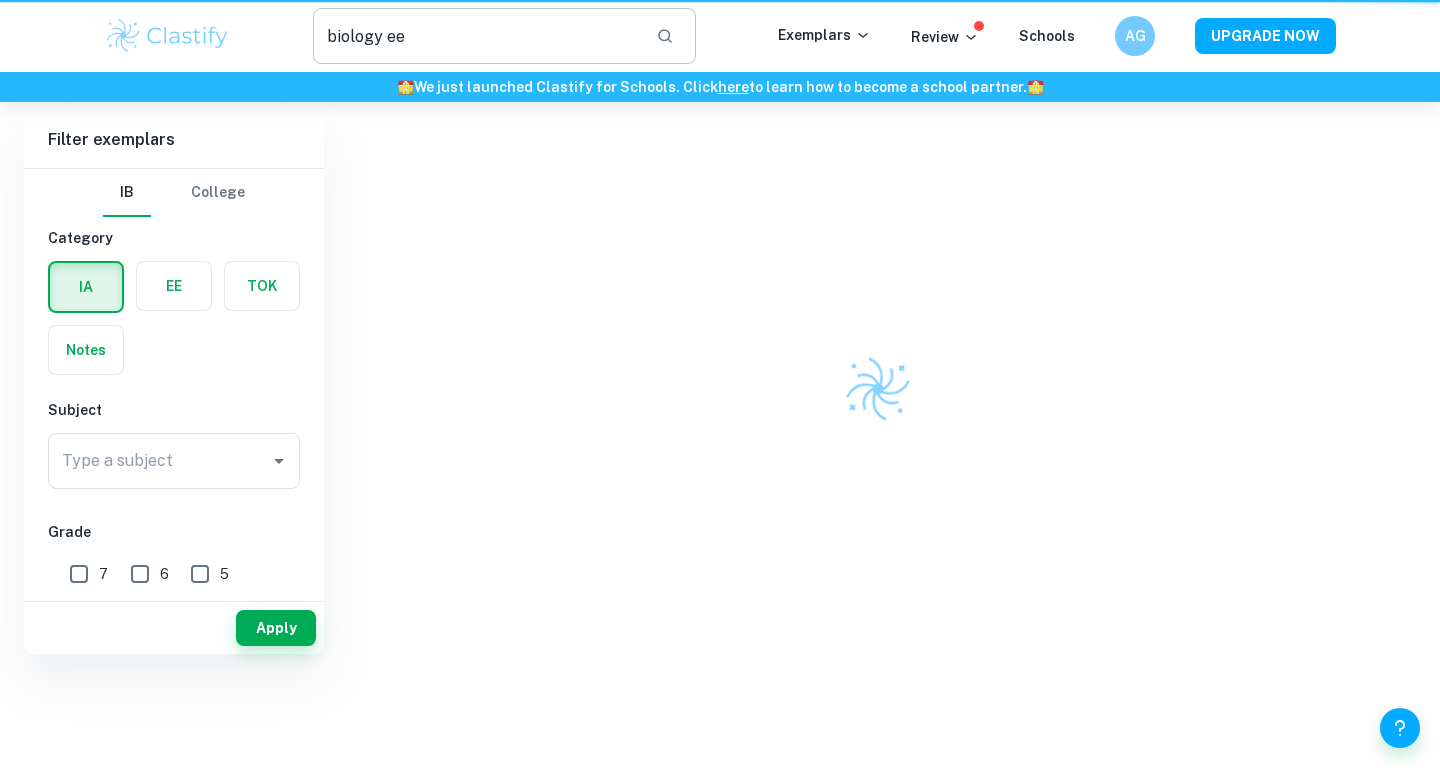 scroll, scrollTop: 0, scrollLeft: 0, axis: both 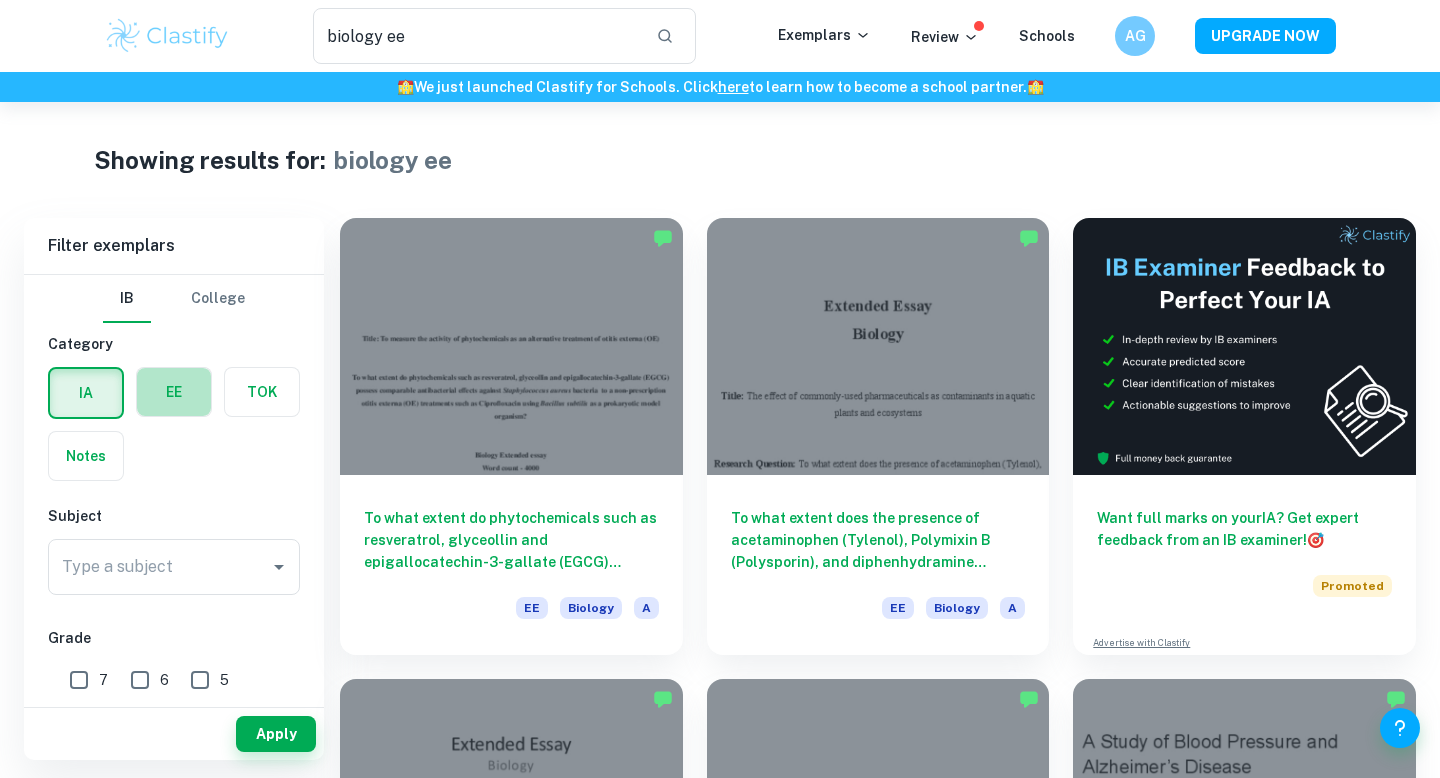 click at bounding box center [174, 392] 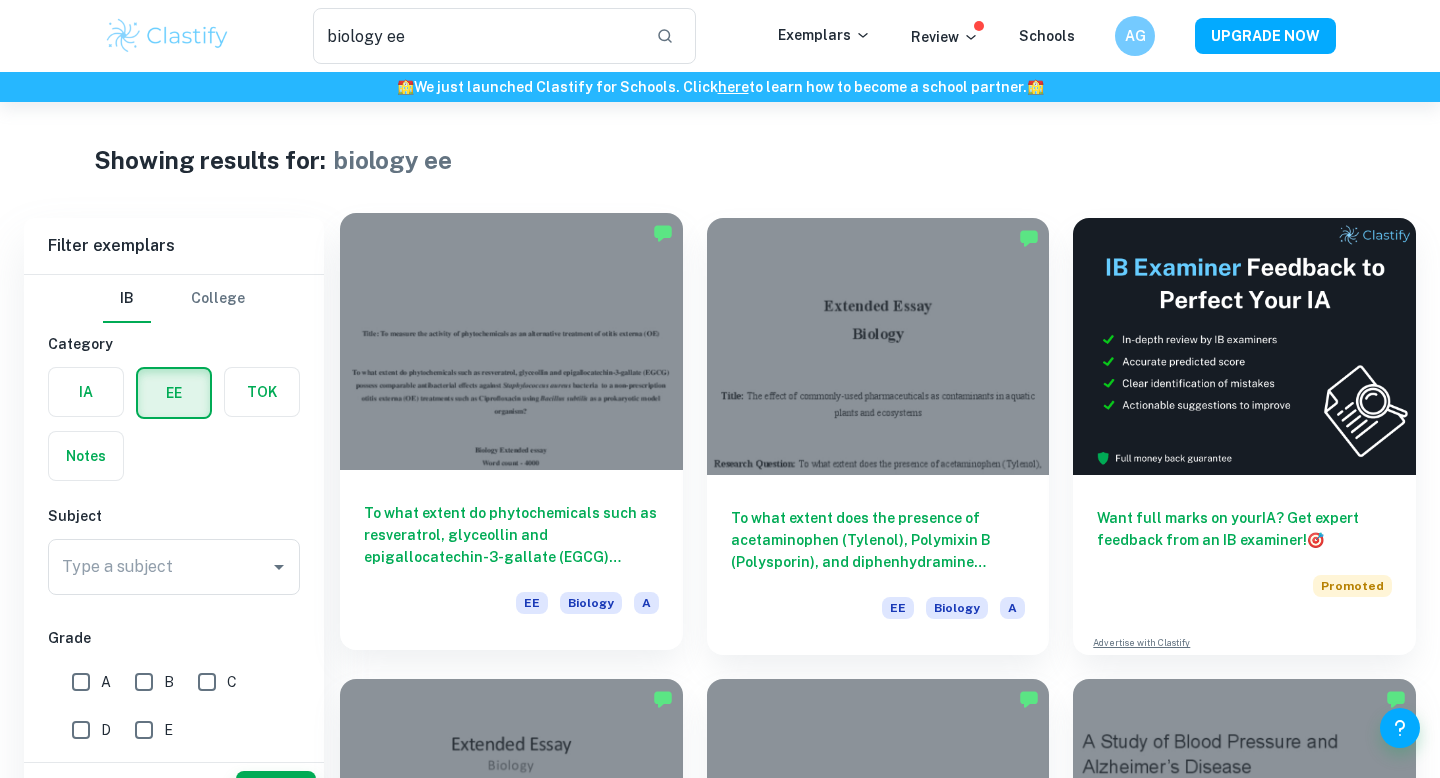scroll, scrollTop: 379, scrollLeft: 0, axis: vertical 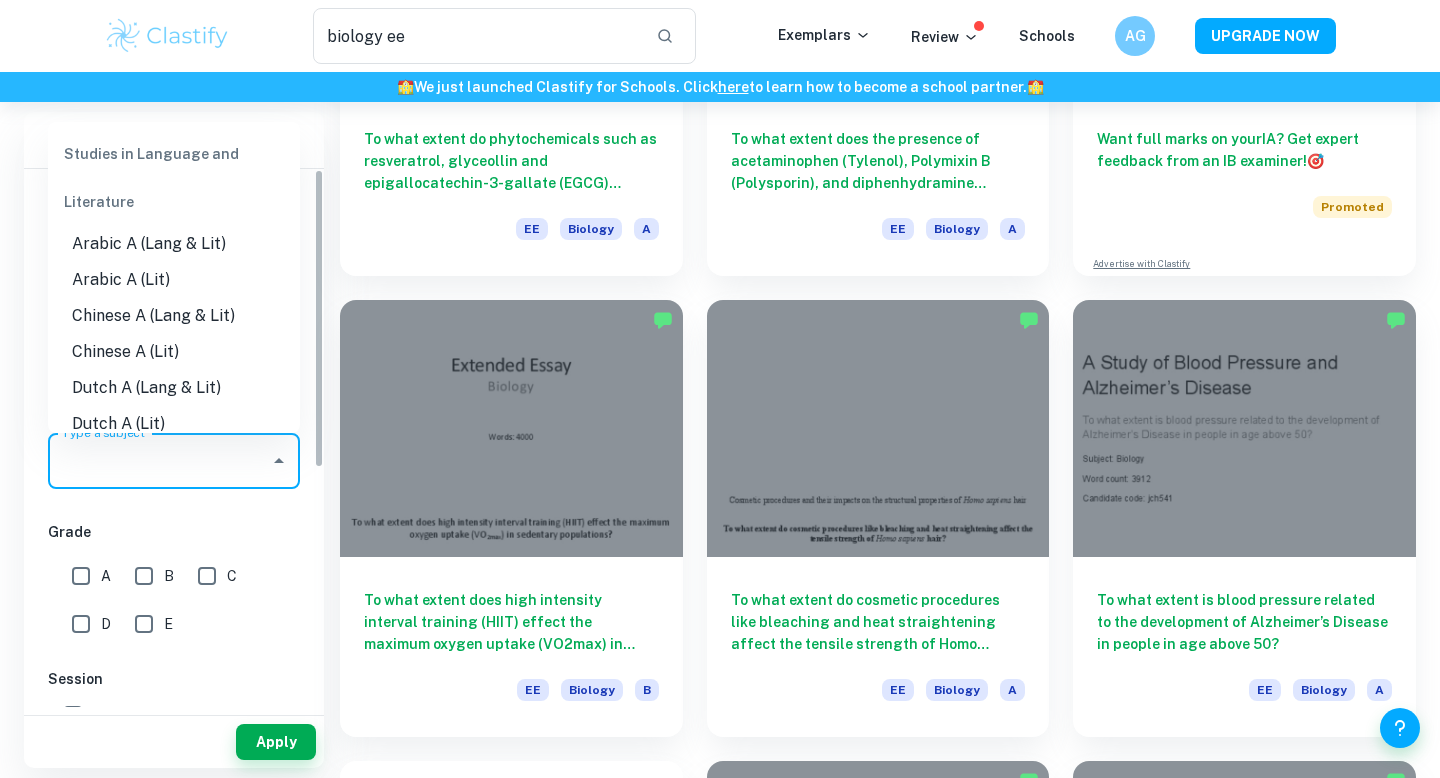 click on "Type a subject" at bounding box center (159, 461) 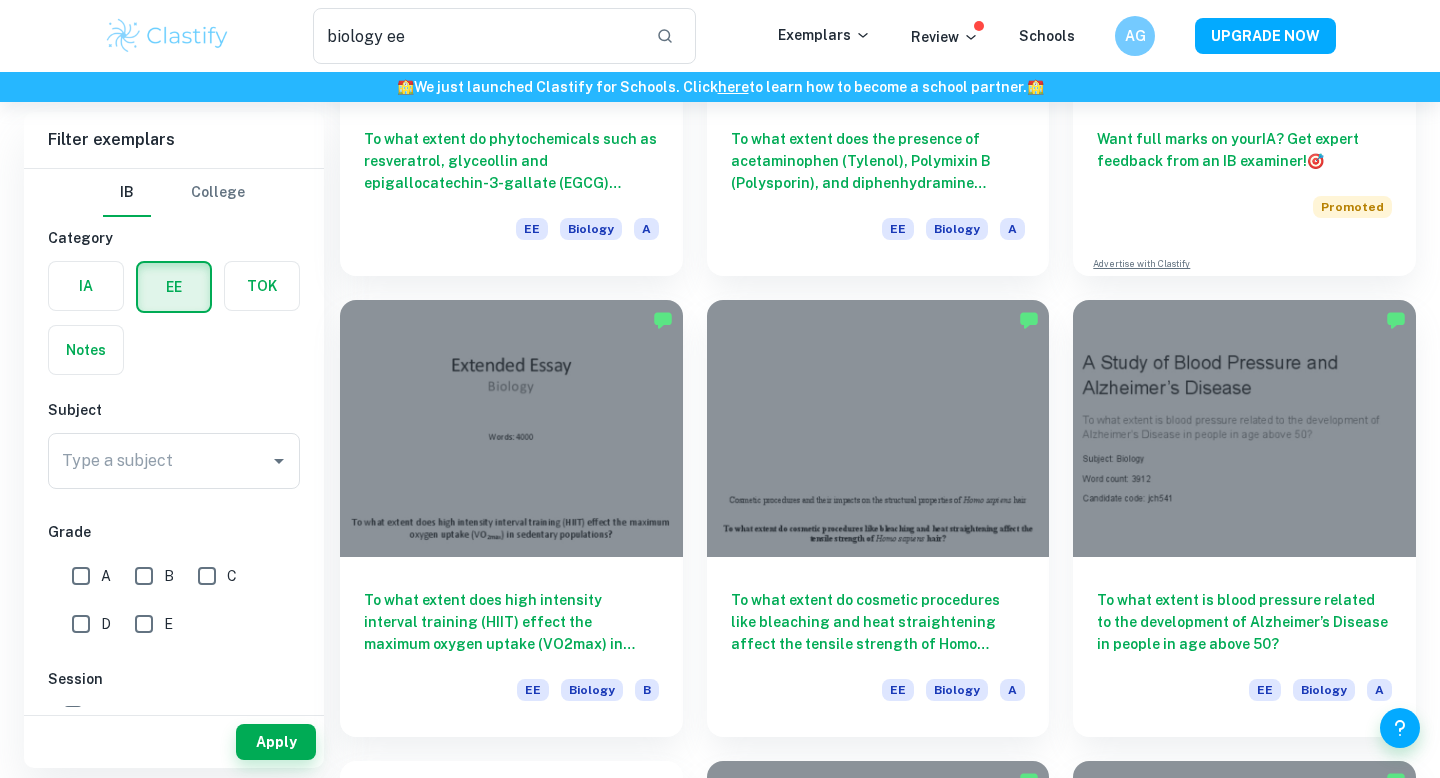 click on "Showing results for: biology ee Filter Filter exemplars IB College Category IA EE TOK Notes Subject Type a subject Type a subject Grade 7 6 5 4 3 2 1 A B C D E Level HL SL Session May 2026 May 2025 November 2024 May 2024 November 2023 May 2023 November 2022 May 2022 November 2021 May 2021 Other   Apply Filter exemplars IB College Category IA EE TOK Notes Subject Type a subject Type a subject Grade A B C D E Session May 2026 May 2025 November 2024 May 2024 November 2023 May 2023 November 2022 May 2022 November 2021 May 2021 Other   Apply    To what extent do phytochemicals such as resveratrol, glyceollin and epigallocatechin-3-gallate (EGCG) possess comparable antibacterial effects against Staphylococcus aureus bacteria  to a non-prescription otitis externa (OE) treatments such as Ciprofloxacin using Bacillus subtilis as a prokaryotic model organism?  EE Biology A EE Biology A Want full marks on your  IA ? Get expert feedback from an IB examiner!  🎯 Promoted Advertise with Clastify EE Biology B EE Biology A" at bounding box center [720, 1653] 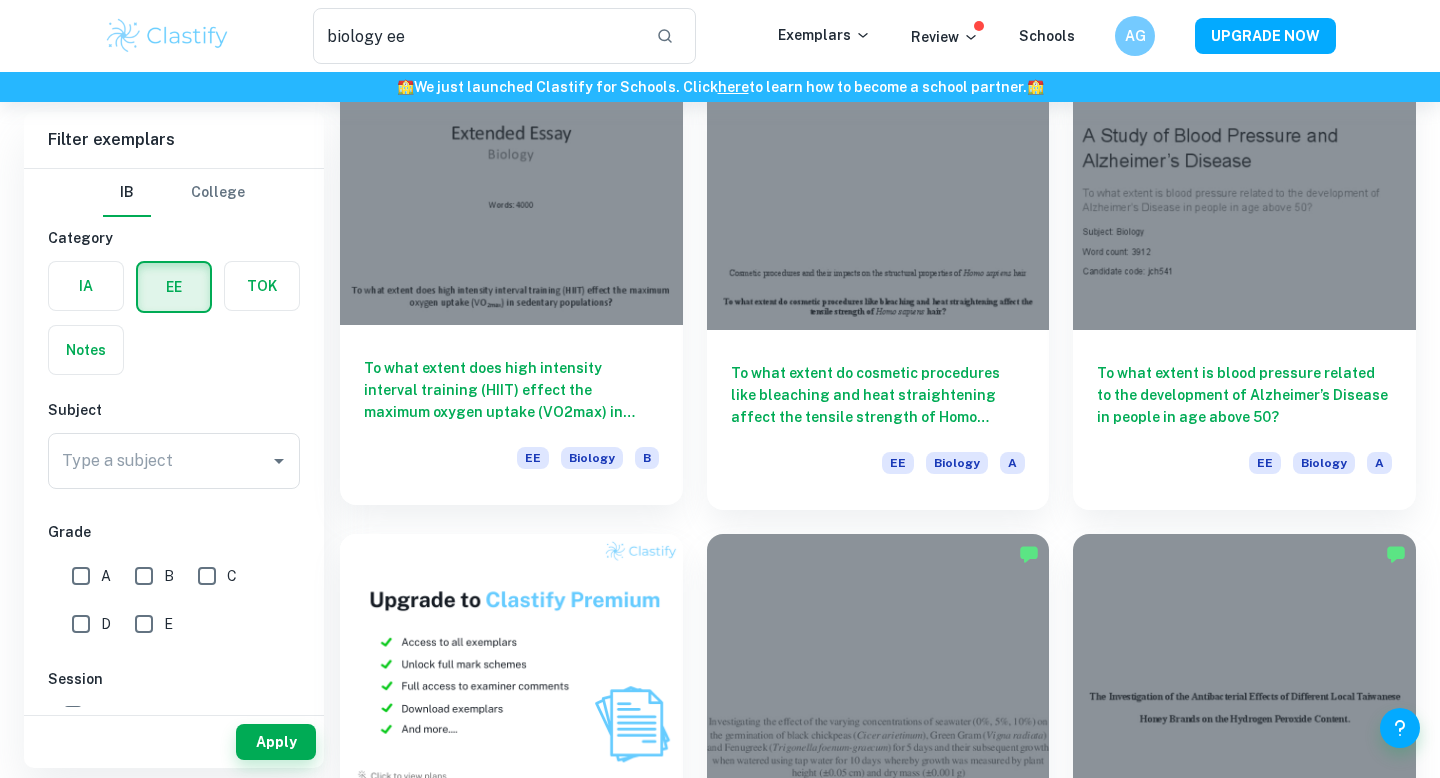 scroll, scrollTop: 946, scrollLeft: 0, axis: vertical 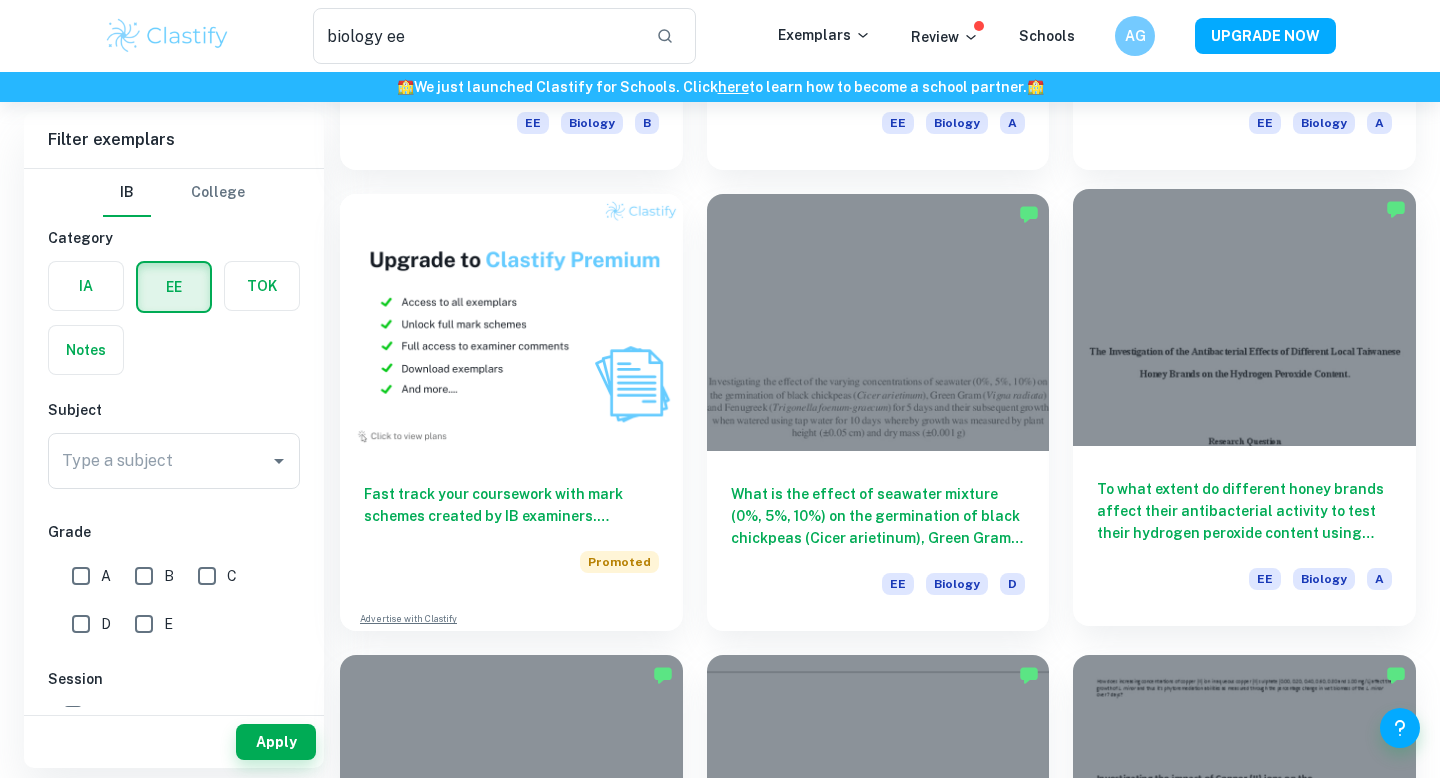 click at bounding box center [1244, 317] 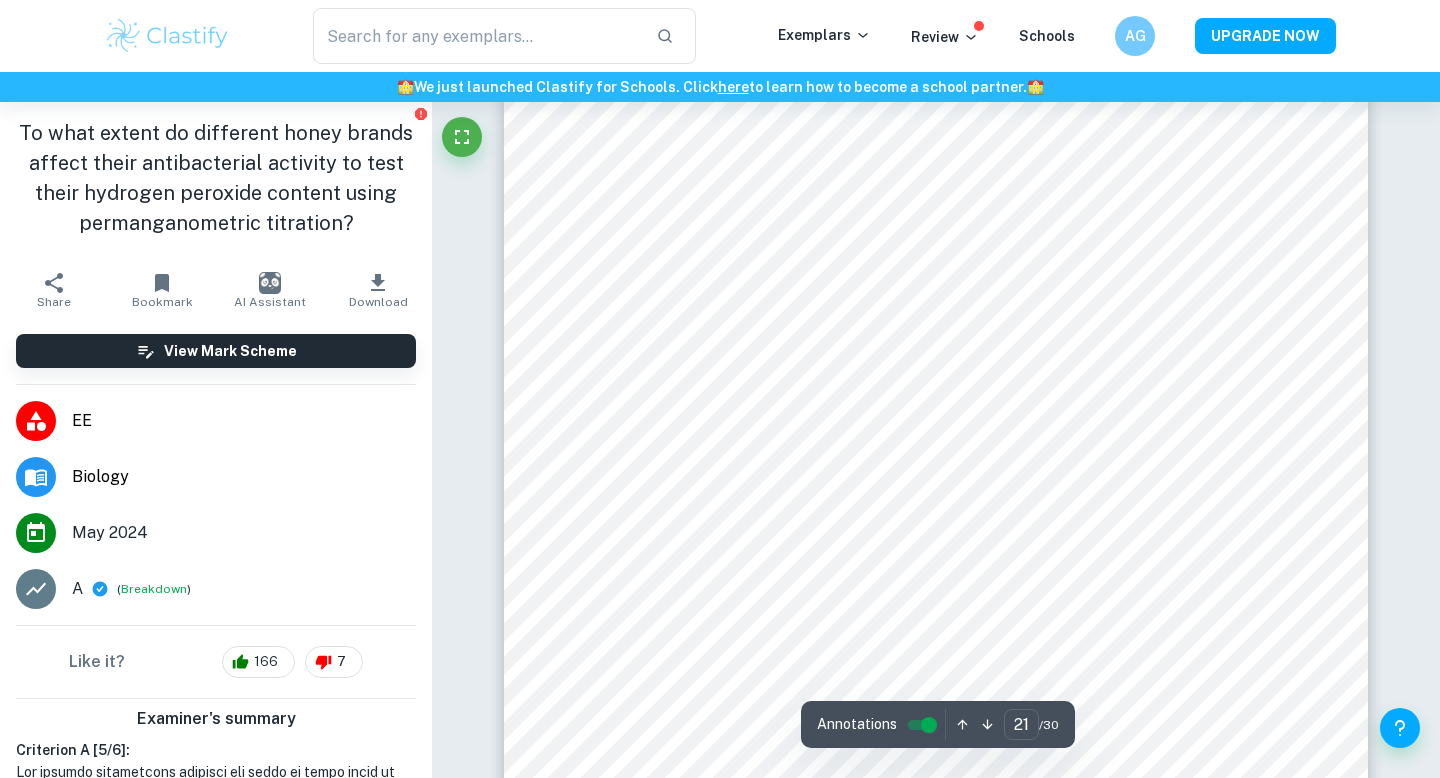 scroll, scrollTop: 23309, scrollLeft: 0, axis: vertical 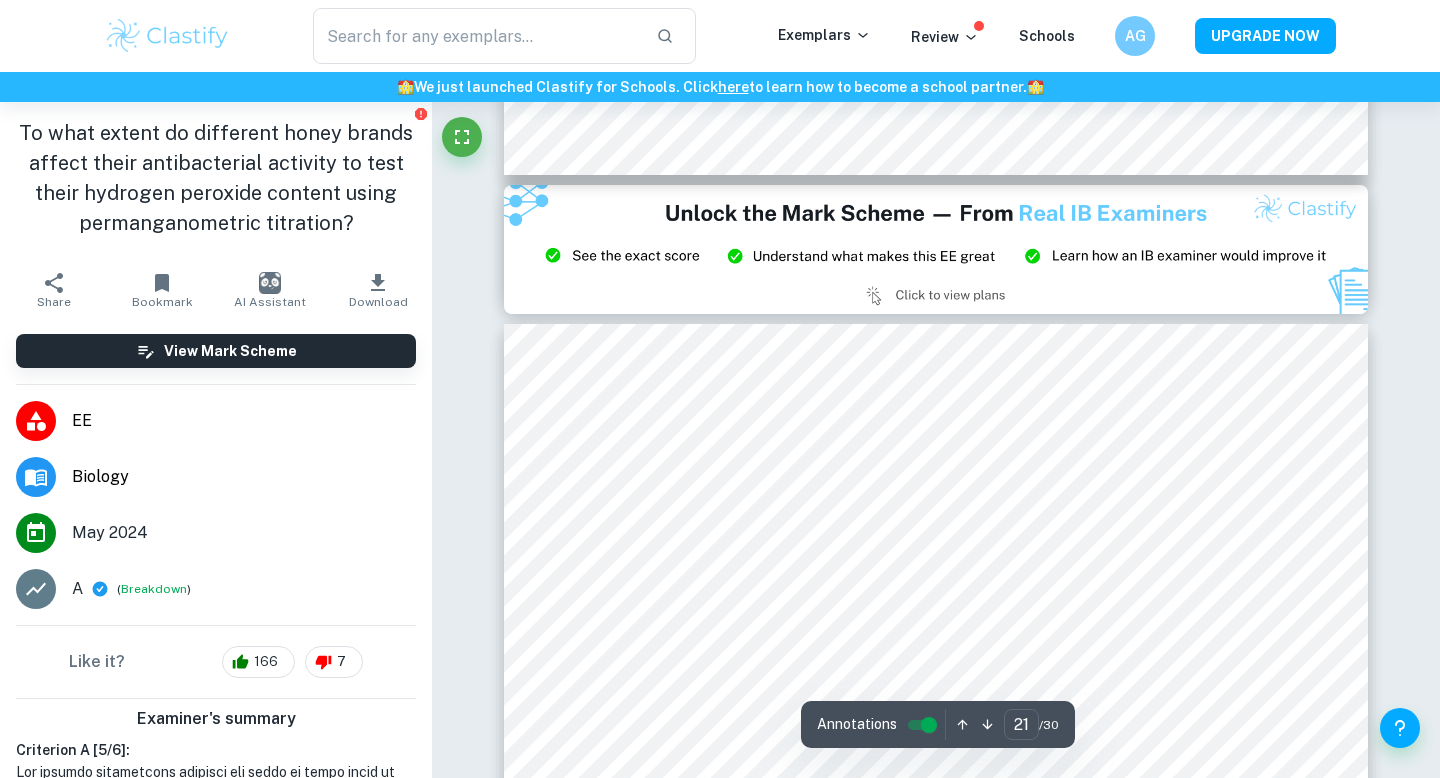 type on "20" 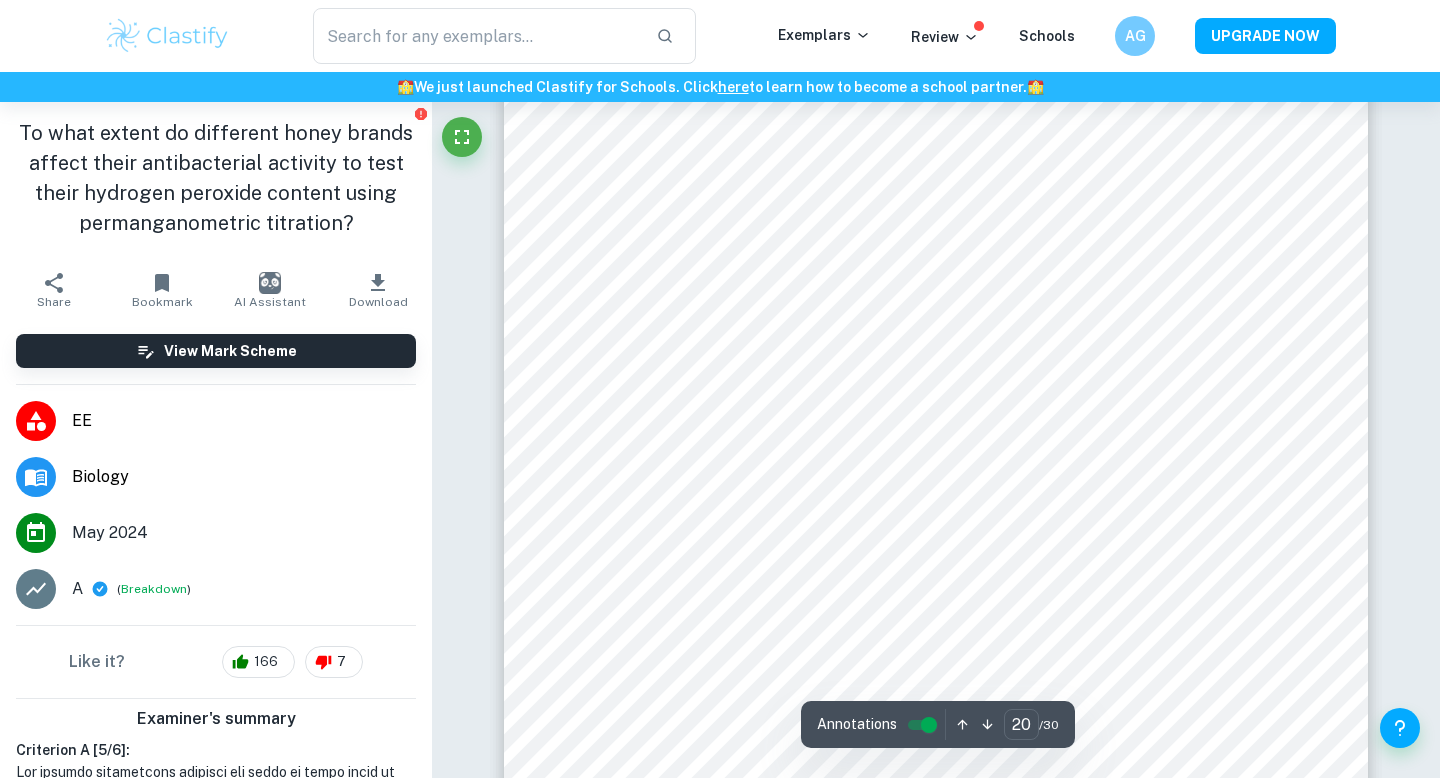 scroll, scrollTop: 22131, scrollLeft: 0, axis: vertical 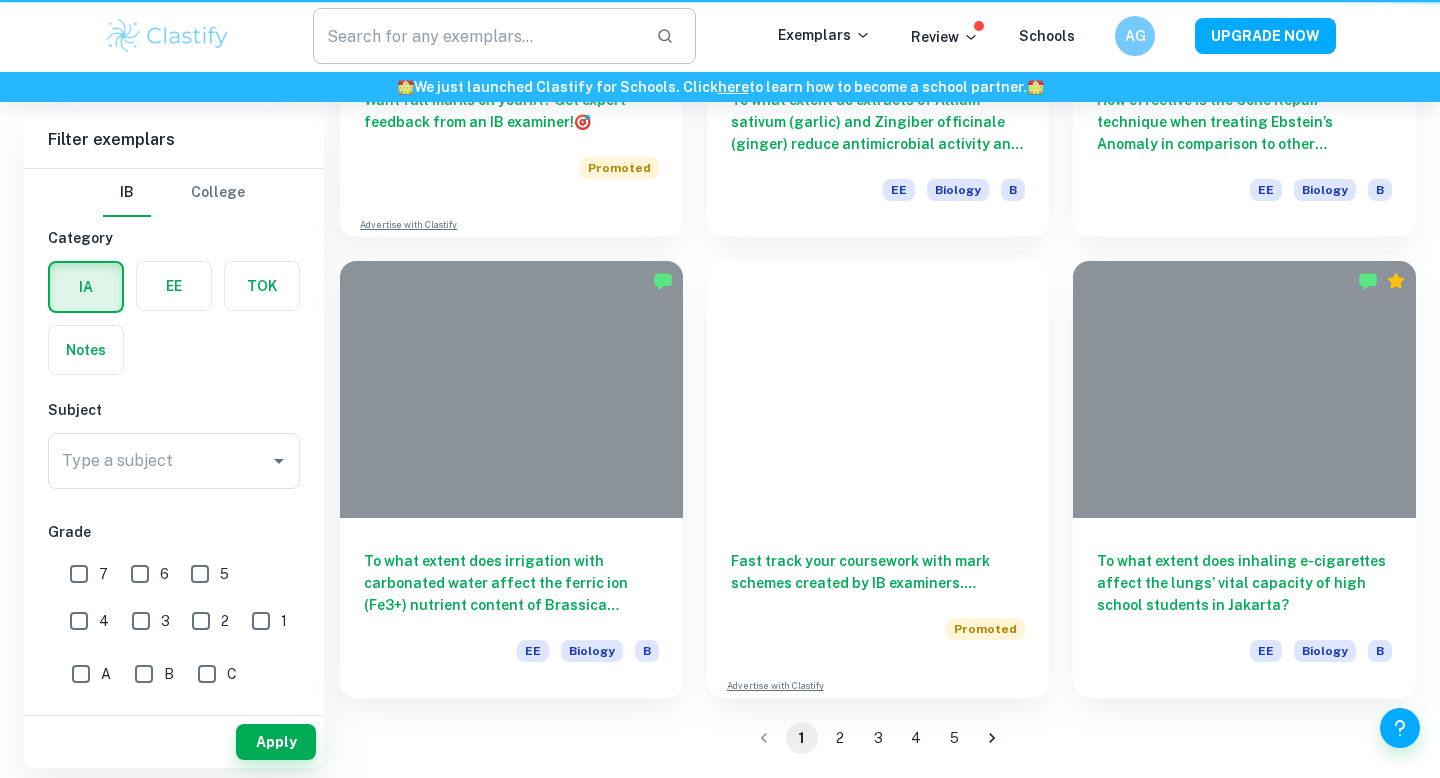 type on "biology ee" 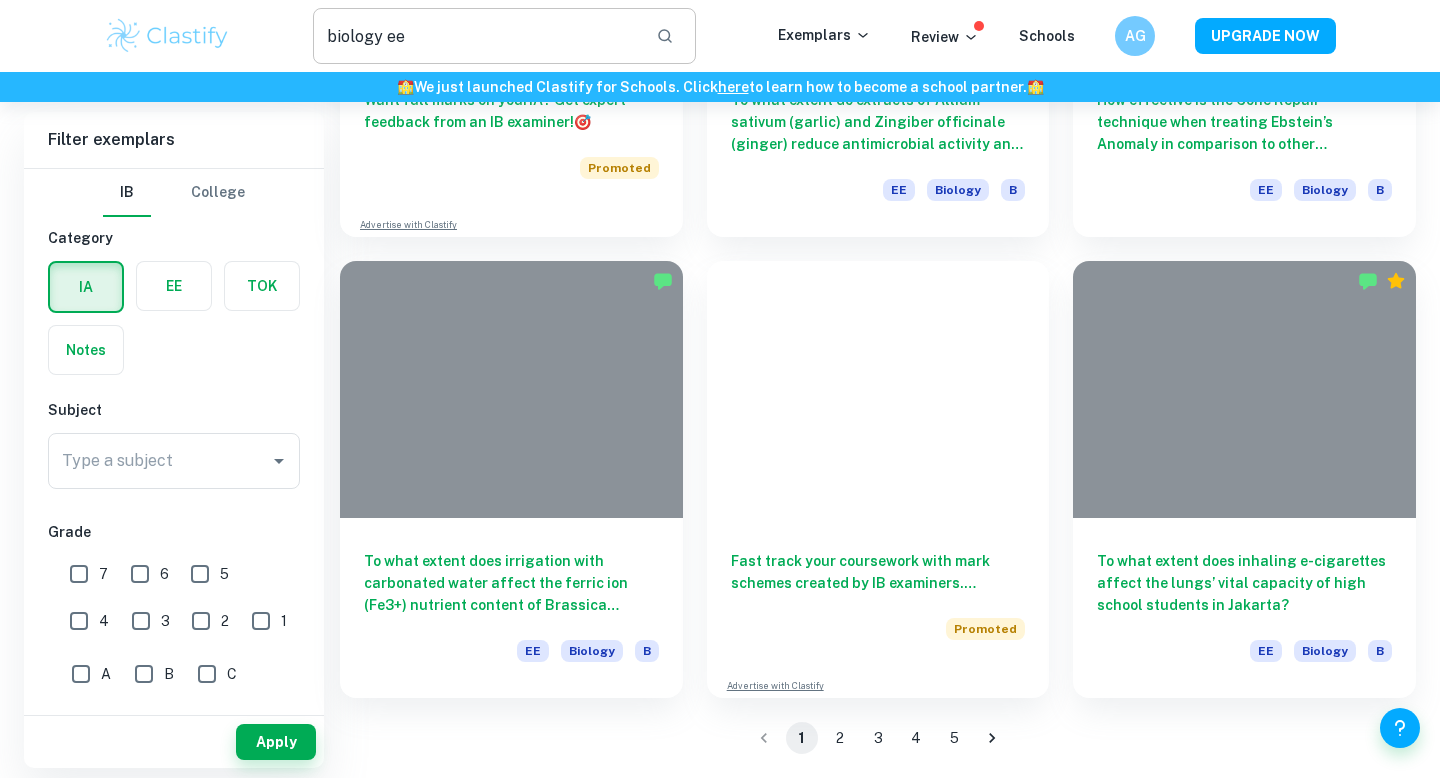 scroll, scrollTop: 946, scrollLeft: 0, axis: vertical 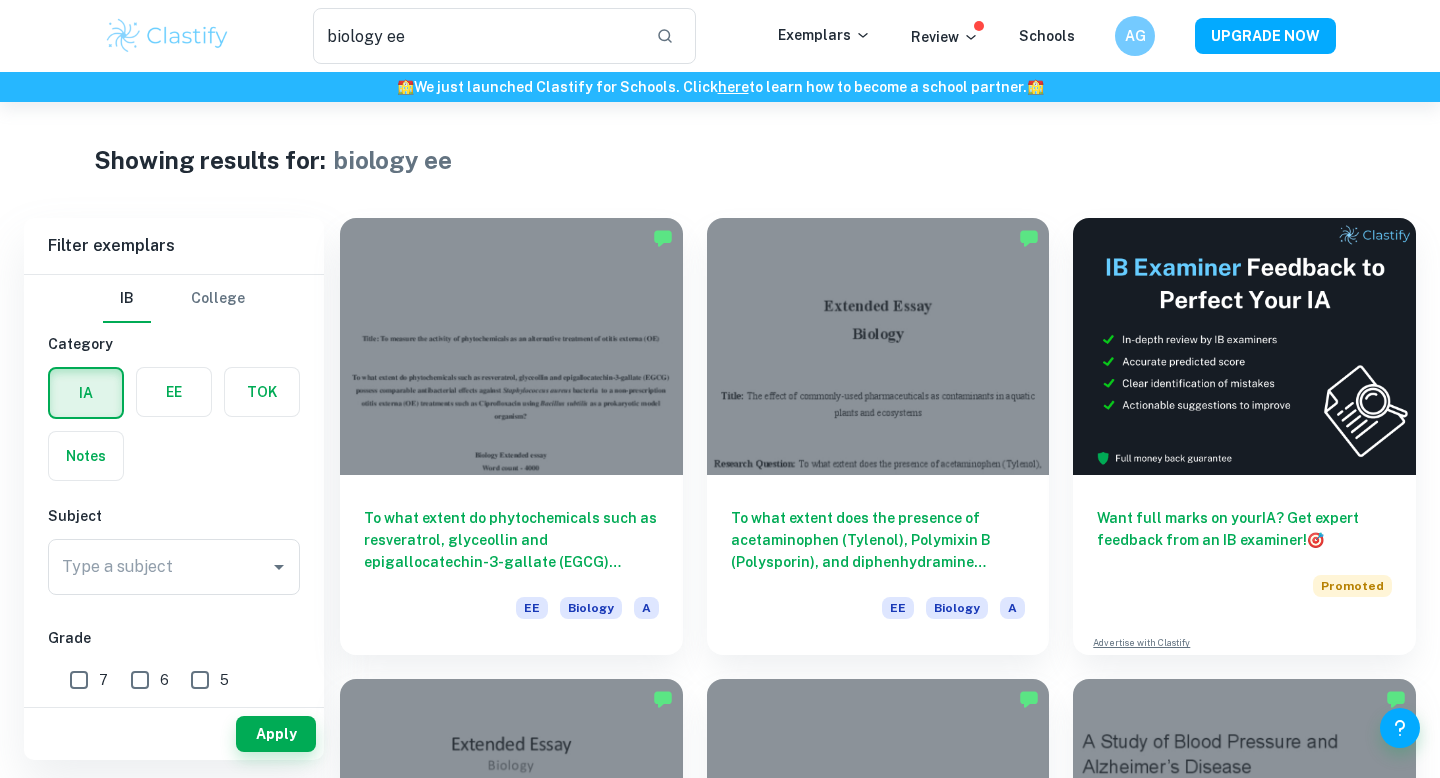 click on "EE" at bounding box center (168, 387) 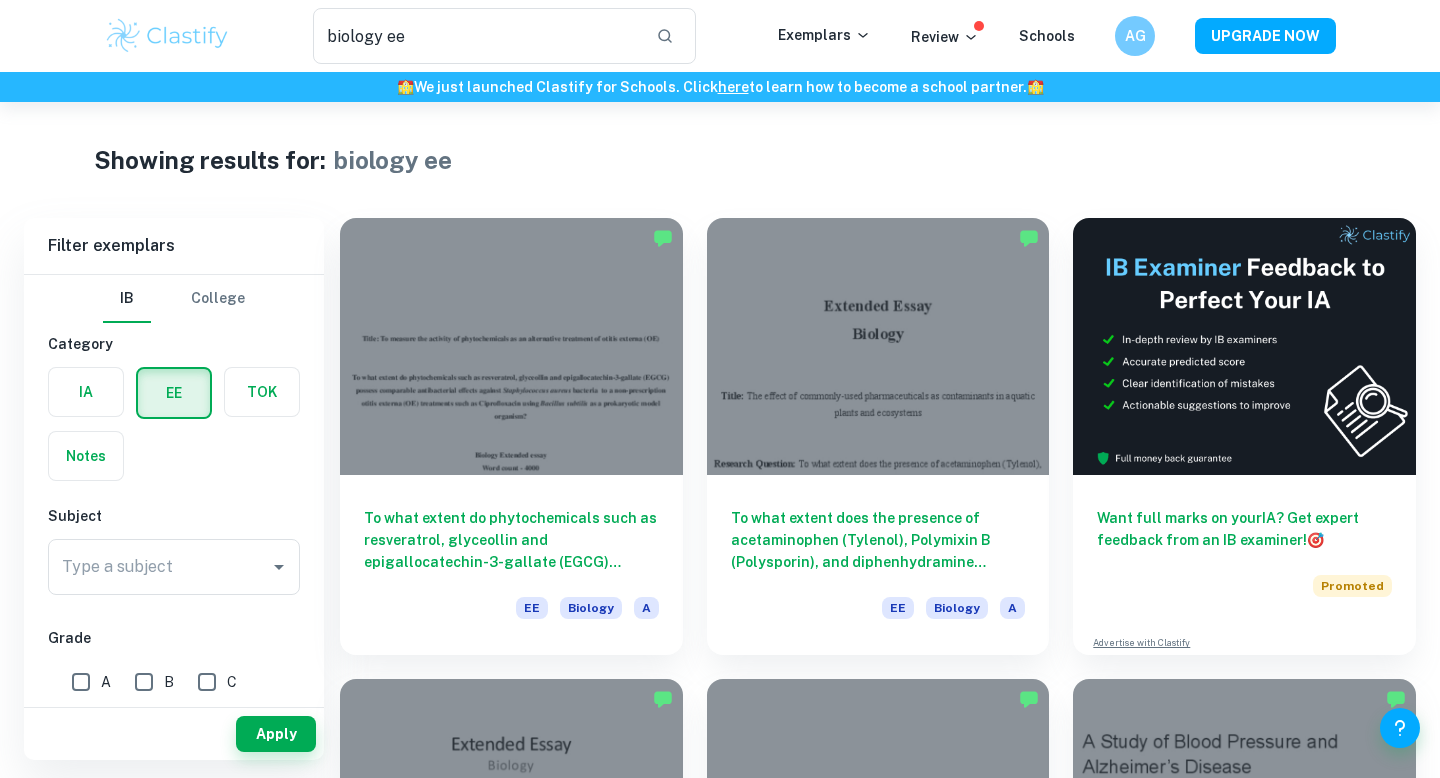 click on "A" at bounding box center [81, 682] 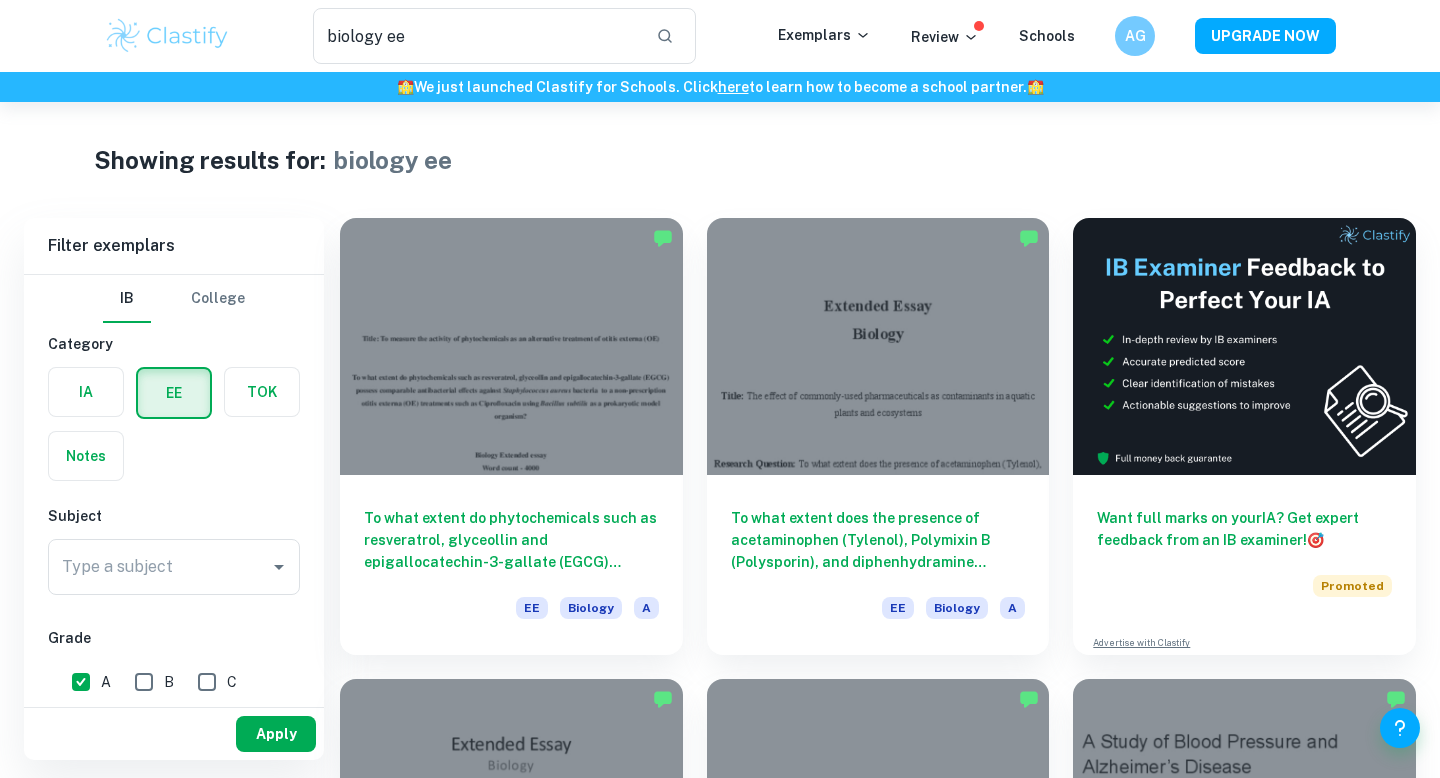 click on "Apply" at bounding box center (276, 734) 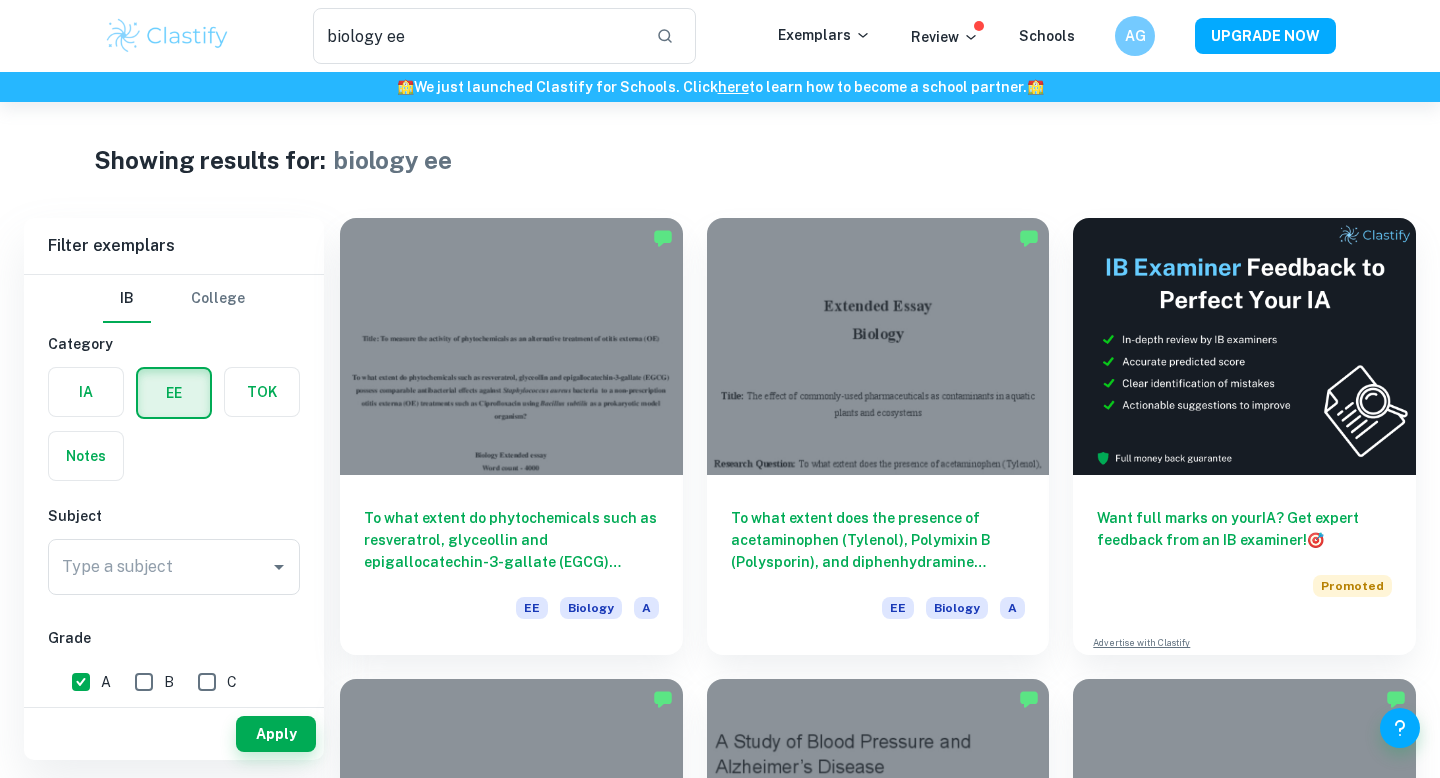 click on "Apply" at bounding box center [276, 734] 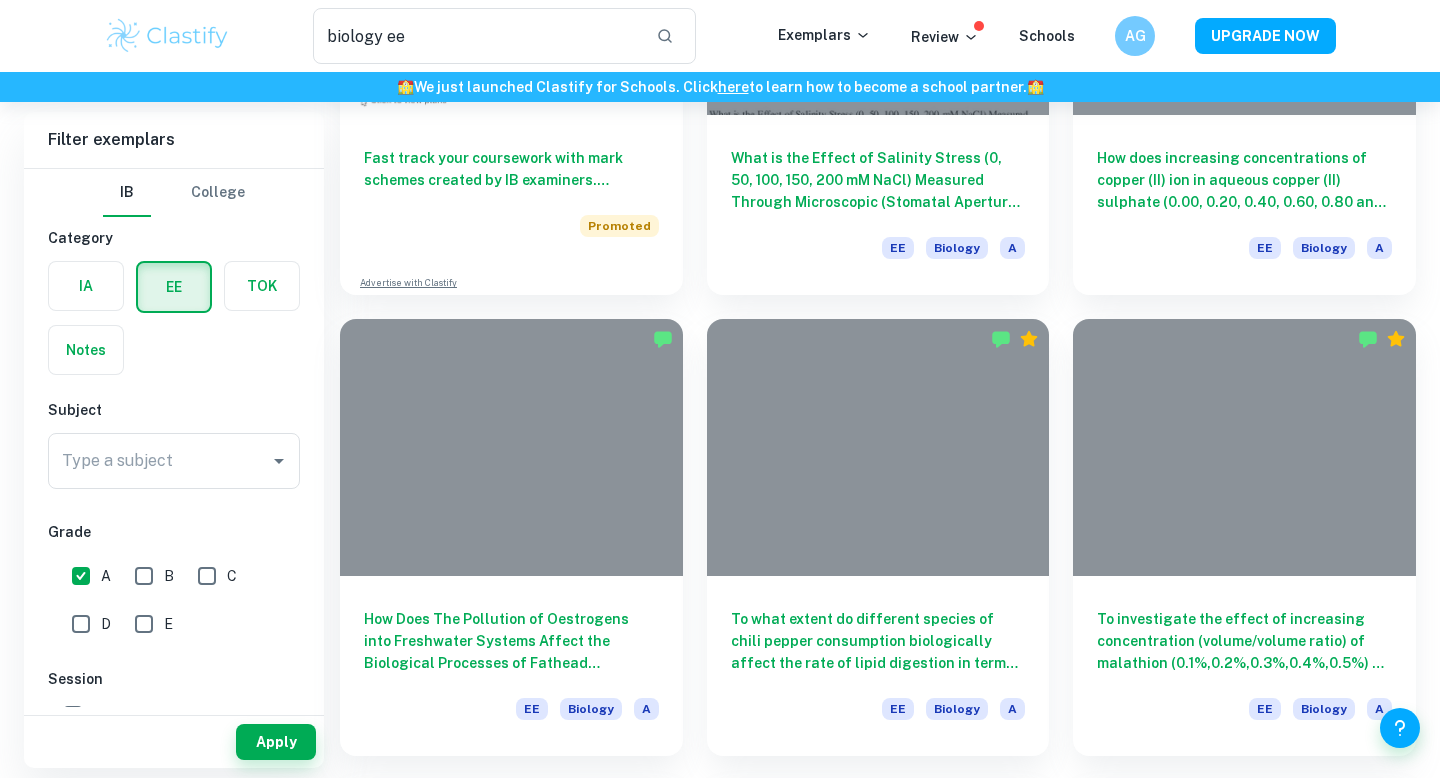 scroll, scrollTop: 1407, scrollLeft: 0, axis: vertical 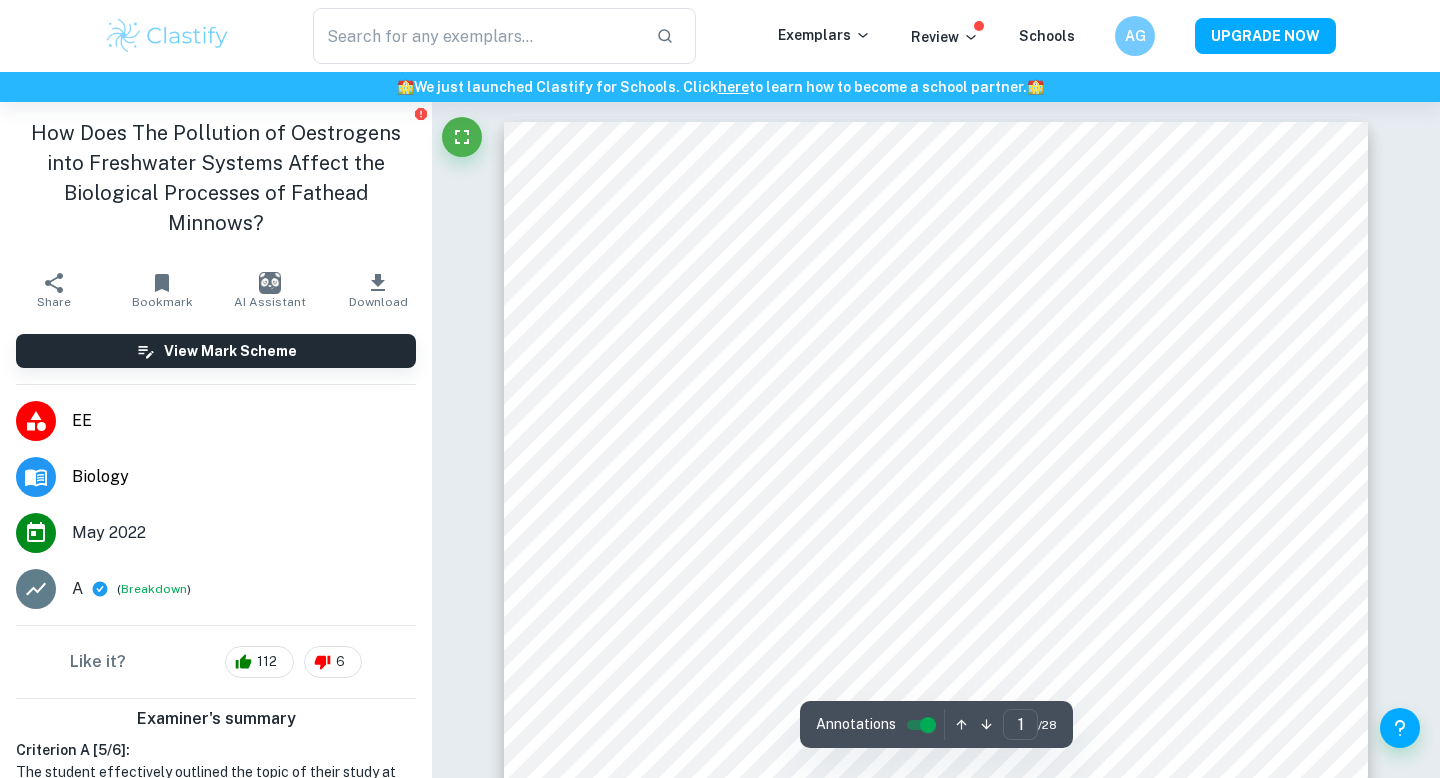 checkbox on "true" 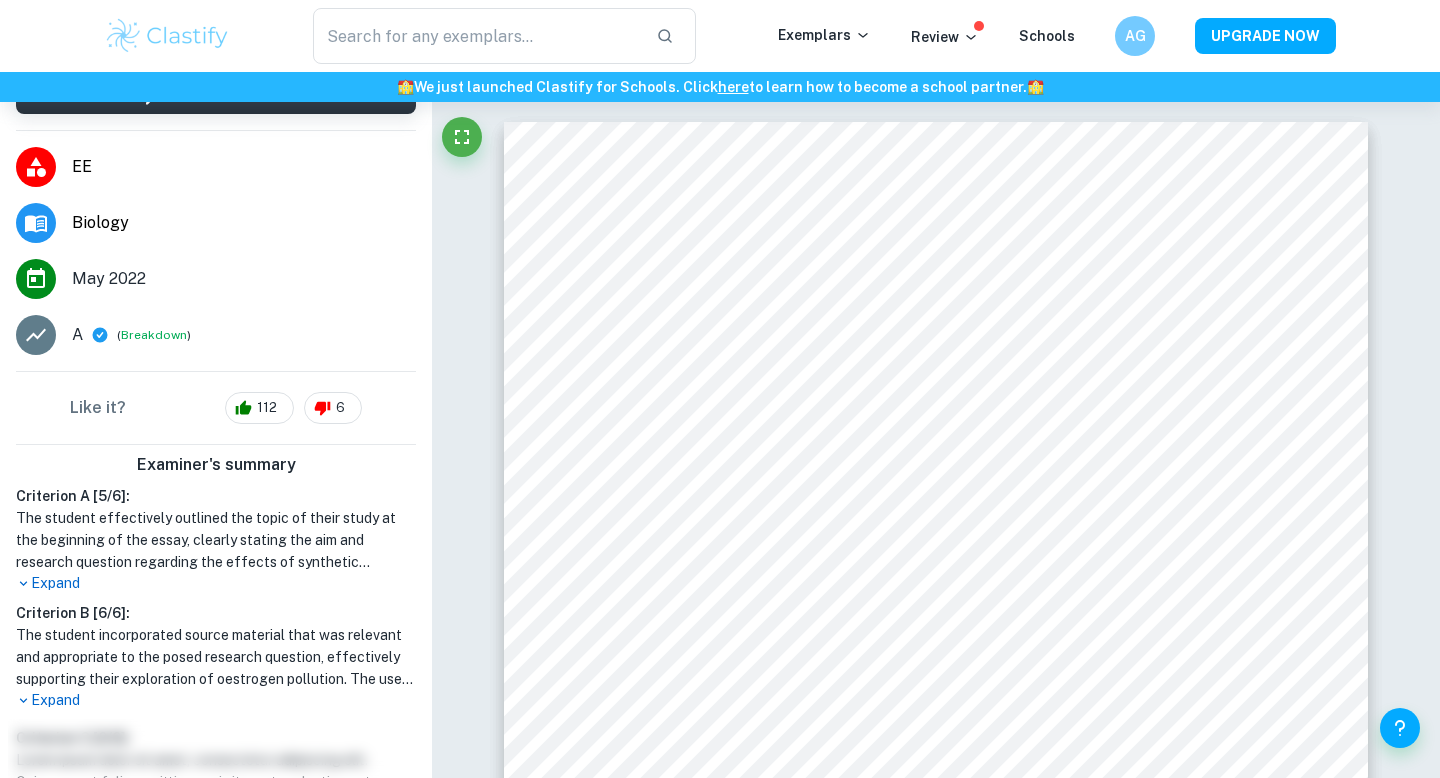 scroll, scrollTop: 445, scrollLeft: 0, axis: vertical 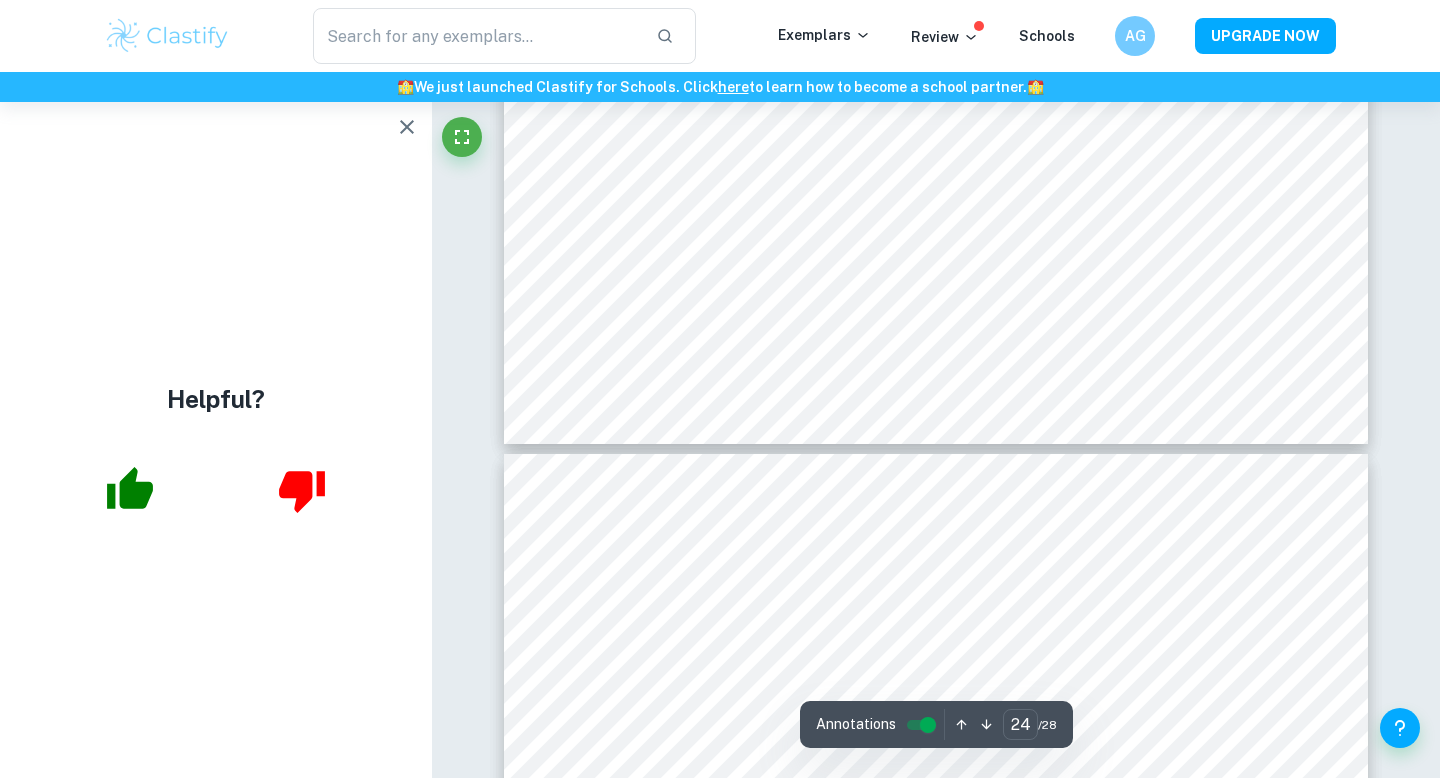 type on "23" 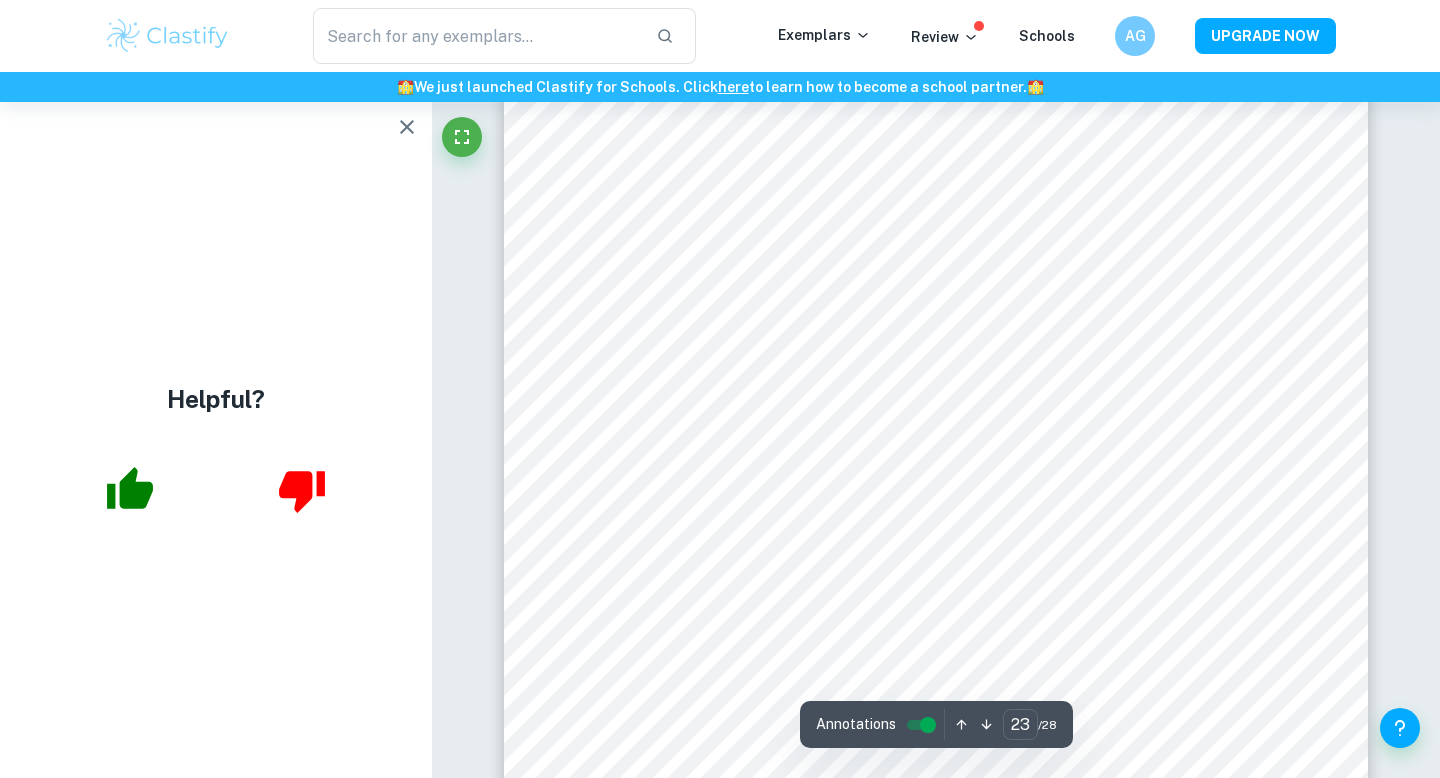 scroll, scrollTop: 28030, scrollLeft: 0, axis: vertical 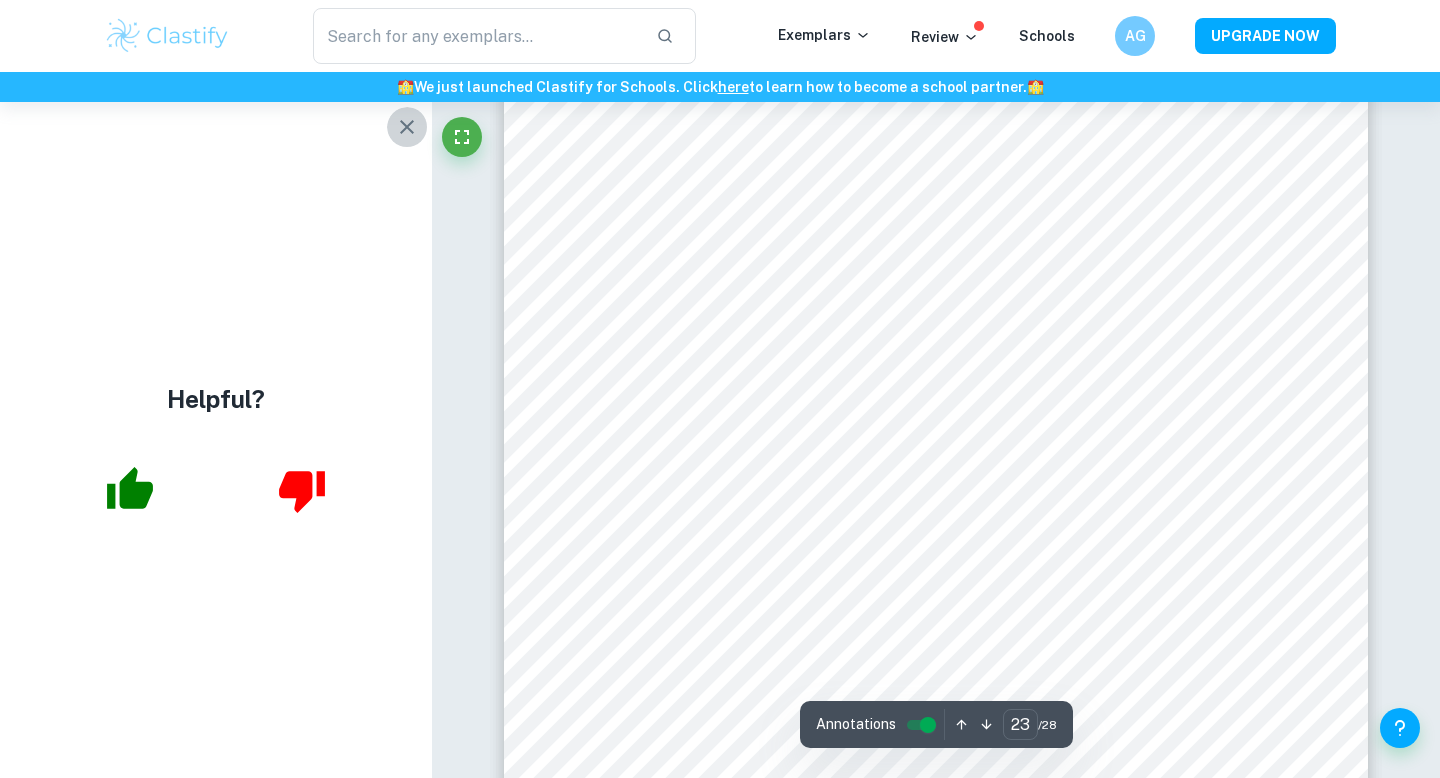 click 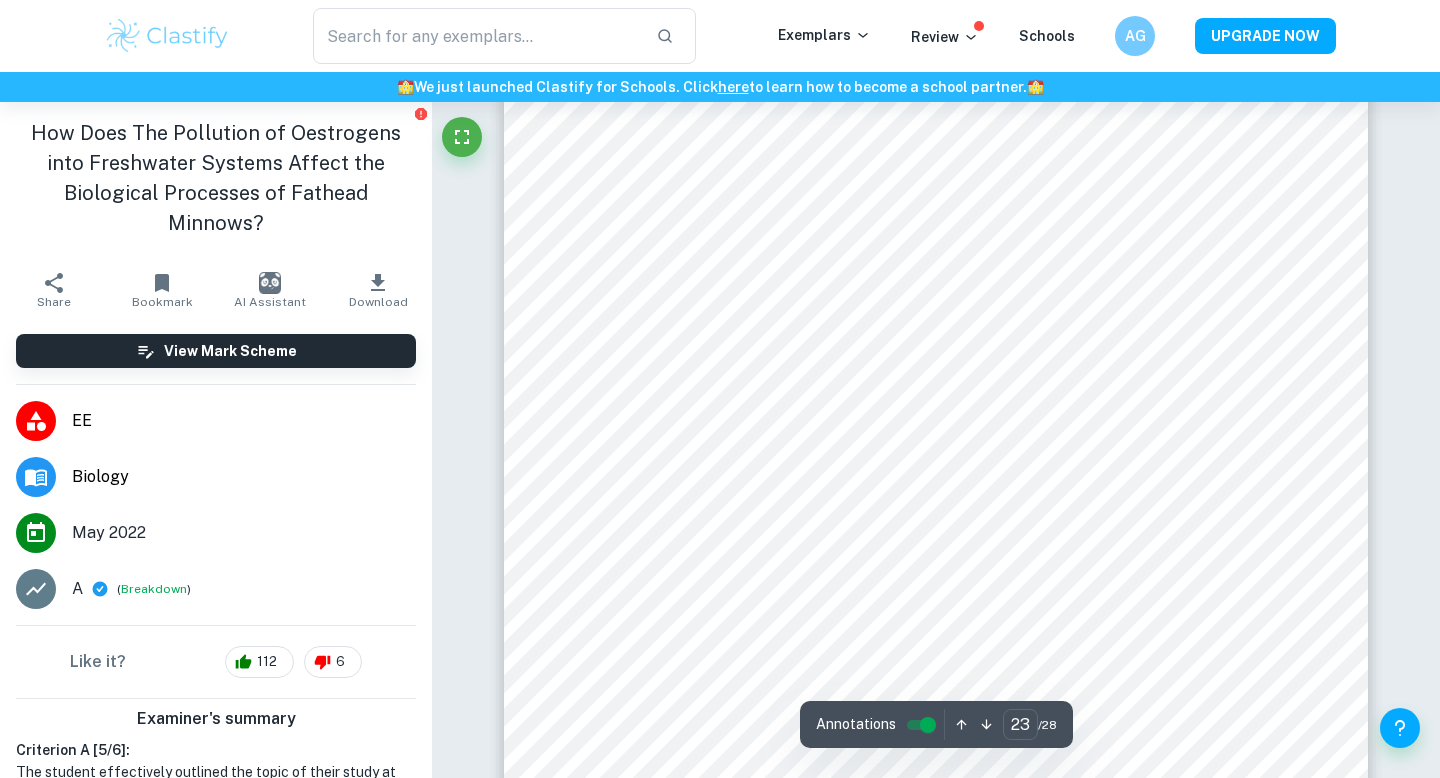 scroll, scrollTop: 27718, scrollLeft: 0, axis: vertical 